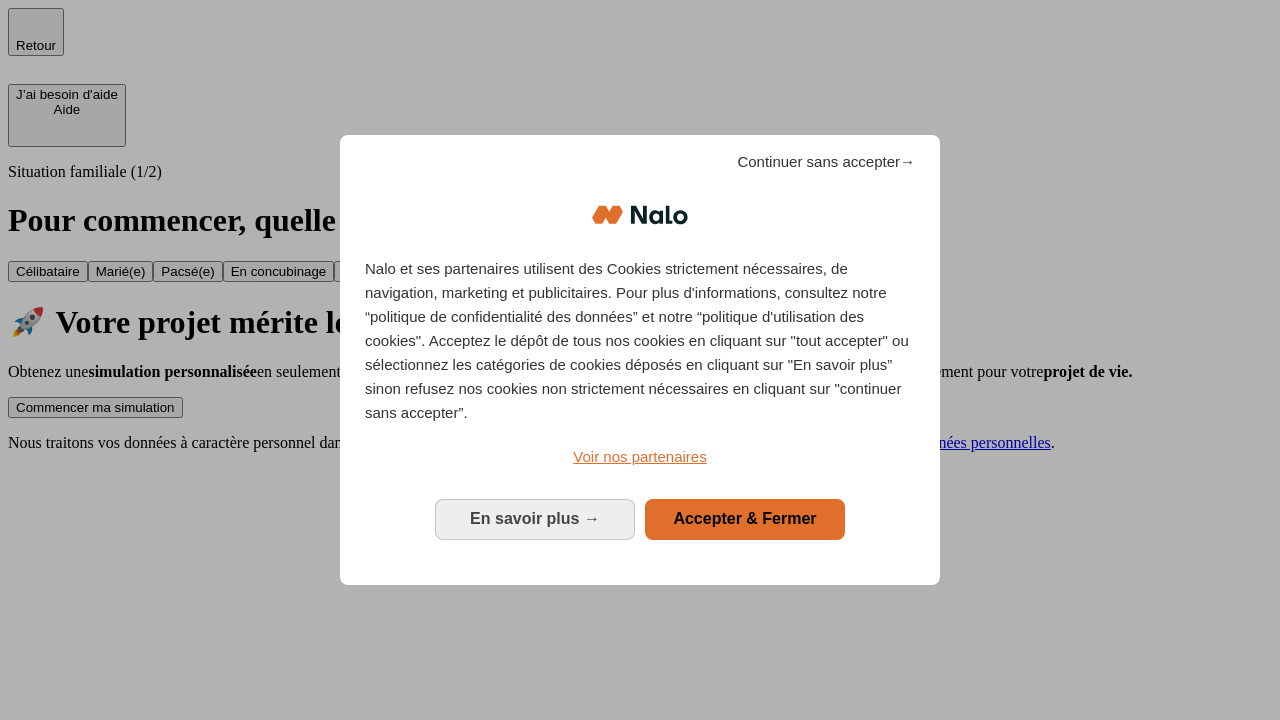scroll, scrollTop: 0, scrollLeft: 0, axis: both 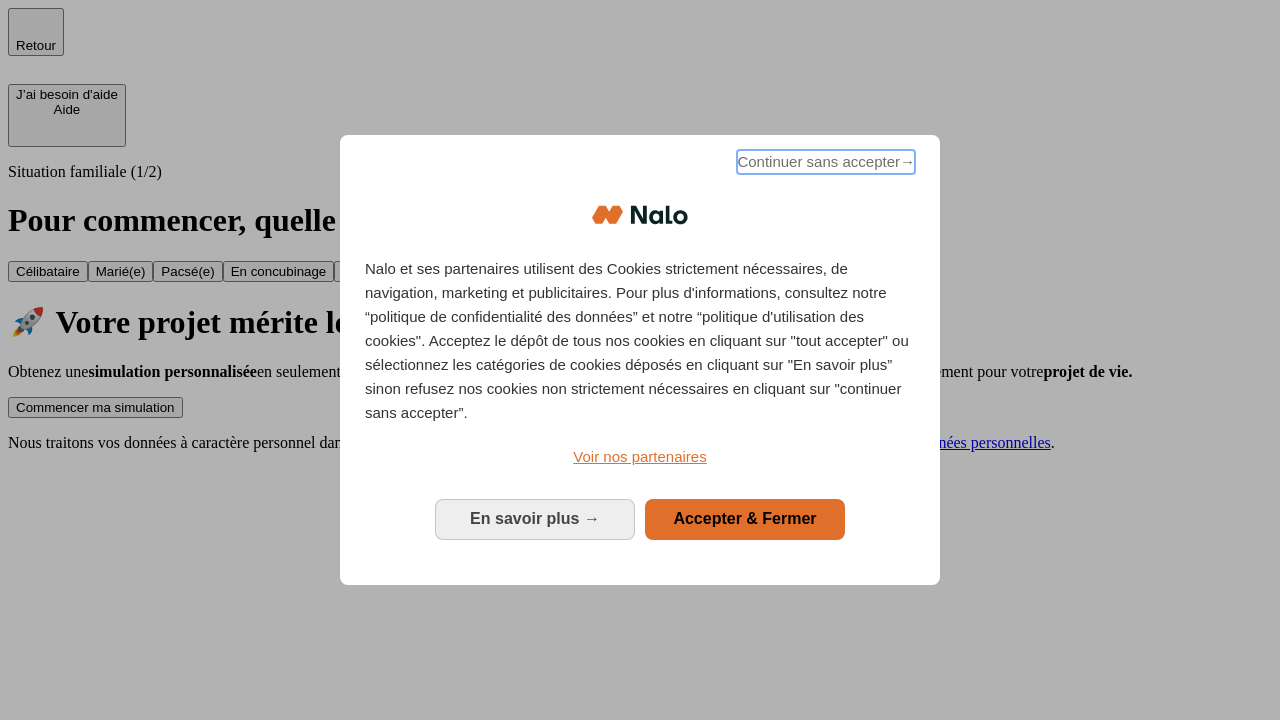 click on "Continuer sans accepter  →" at bounding box center (826, 162) 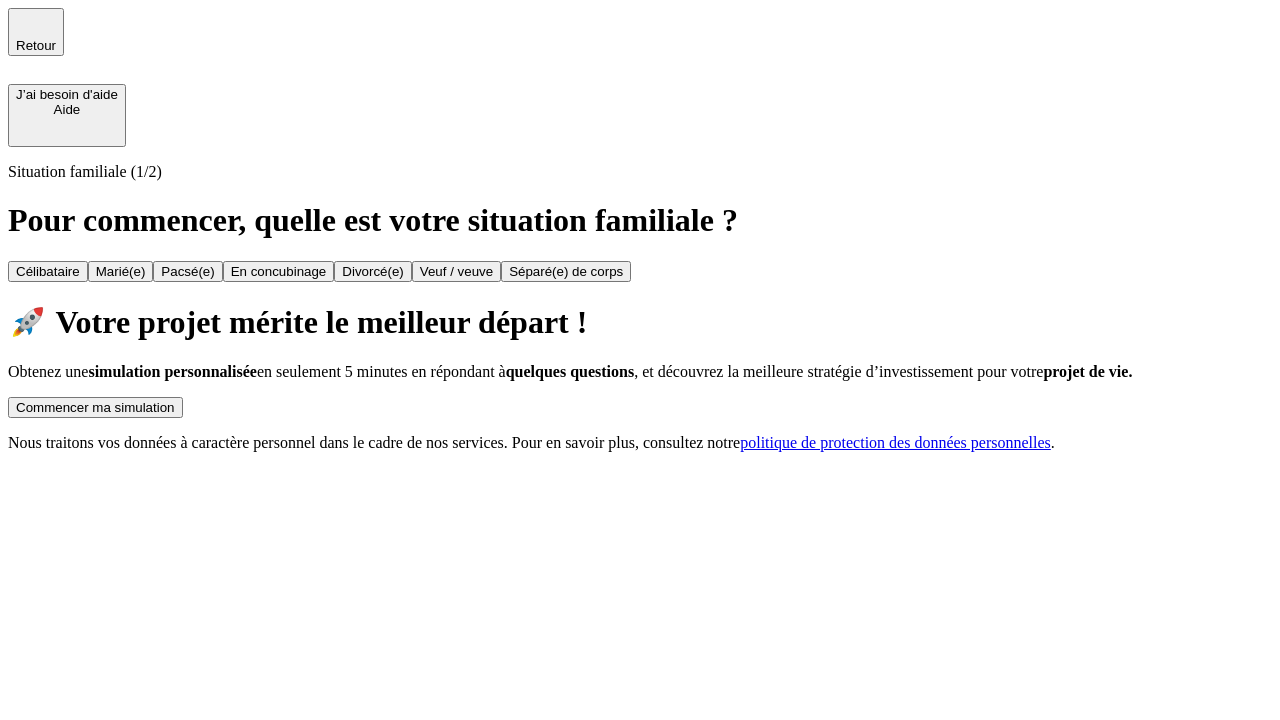 click on "Commencer ma simulation" at bounding box center [95, 407] 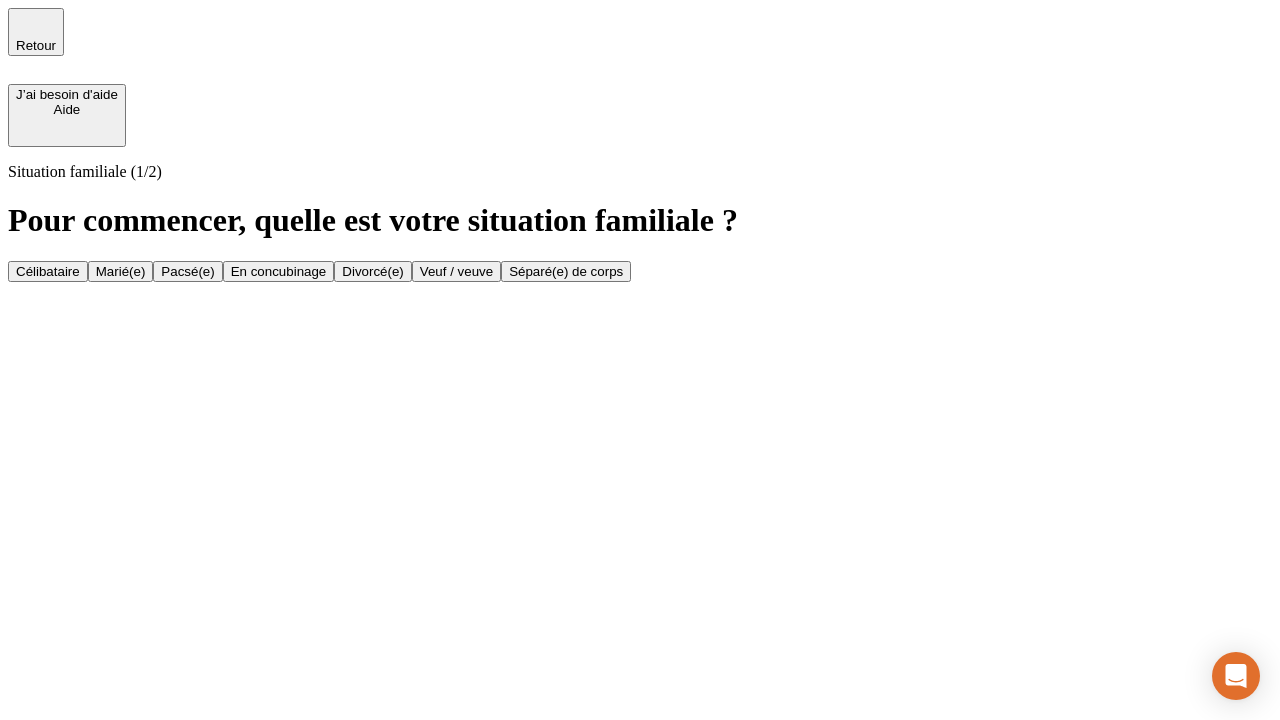 click on "Marié(e)" at bounding box center (121, 271) 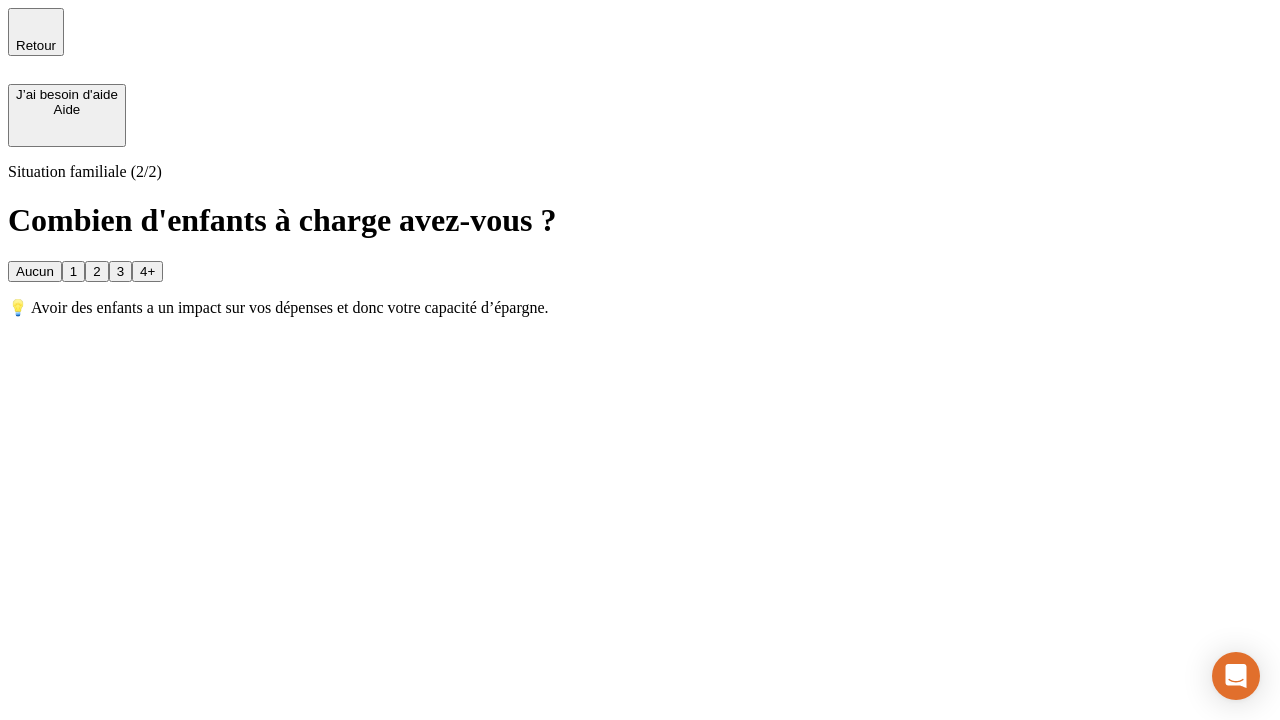 click on "1" at bounding box center (73, 271) 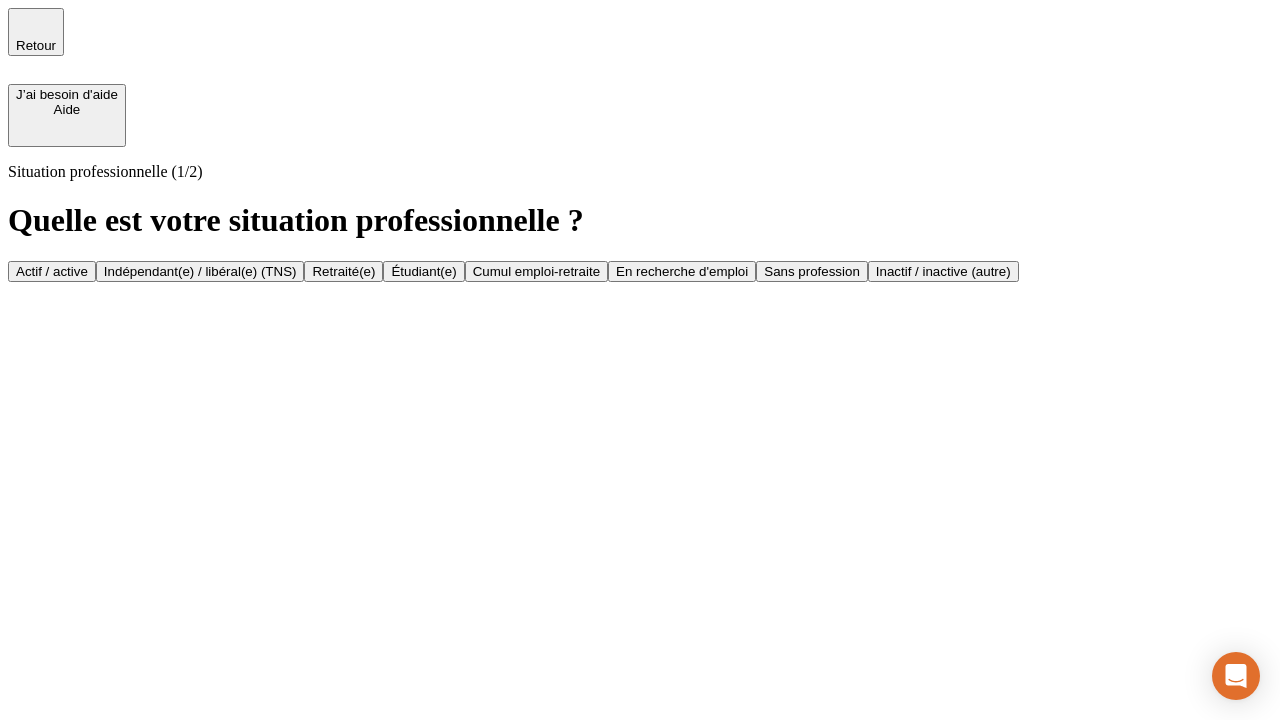 click on "Actif / active" at bounding box center [52, 271] 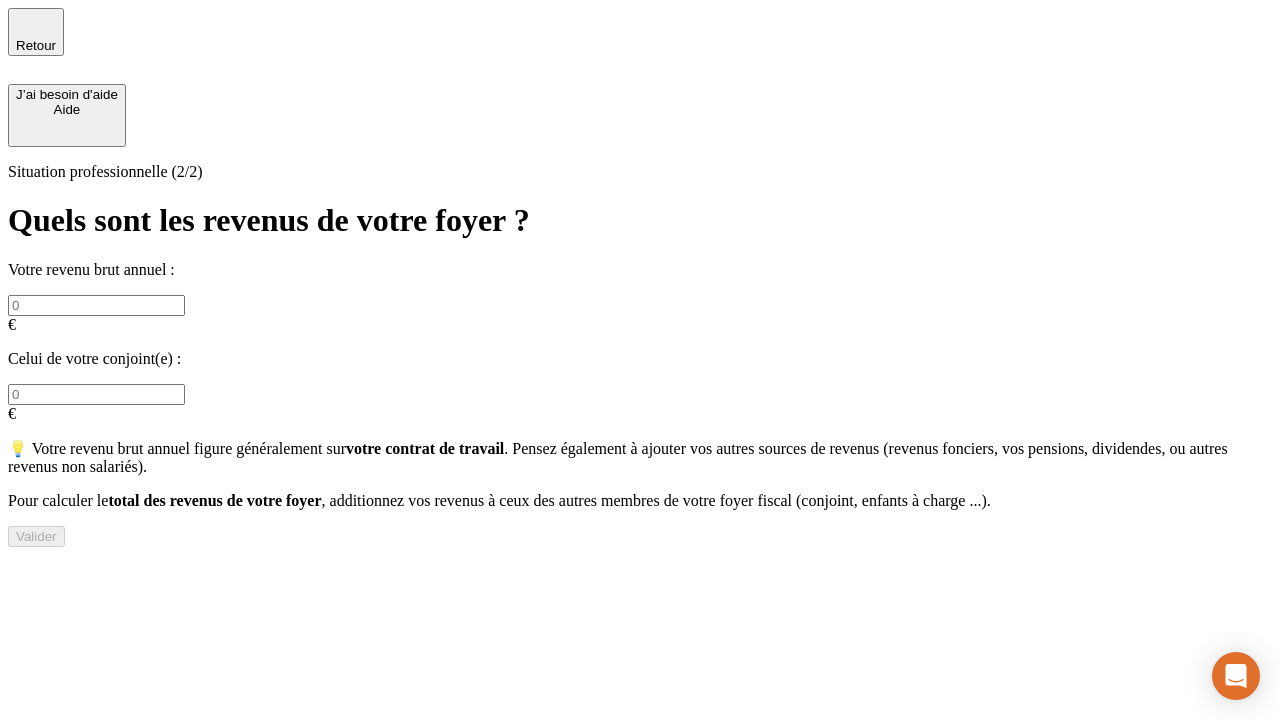 click at bounding box center (96, 305) 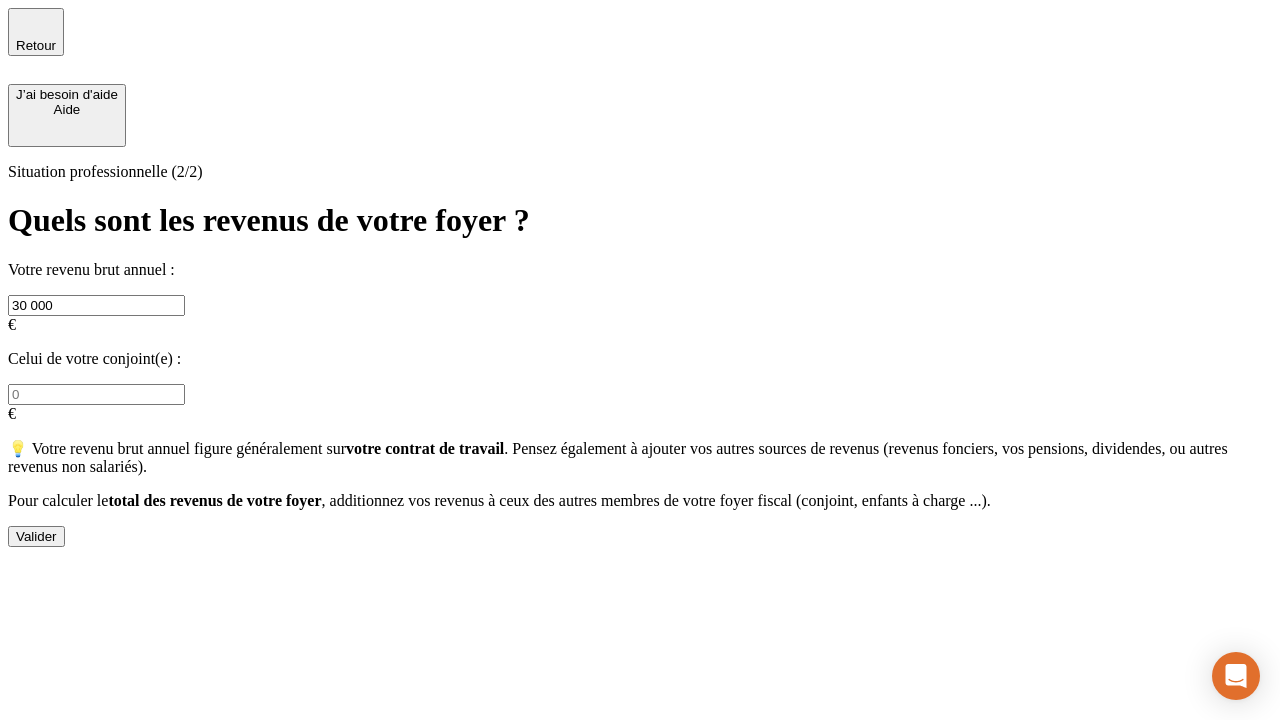type on "30 000" 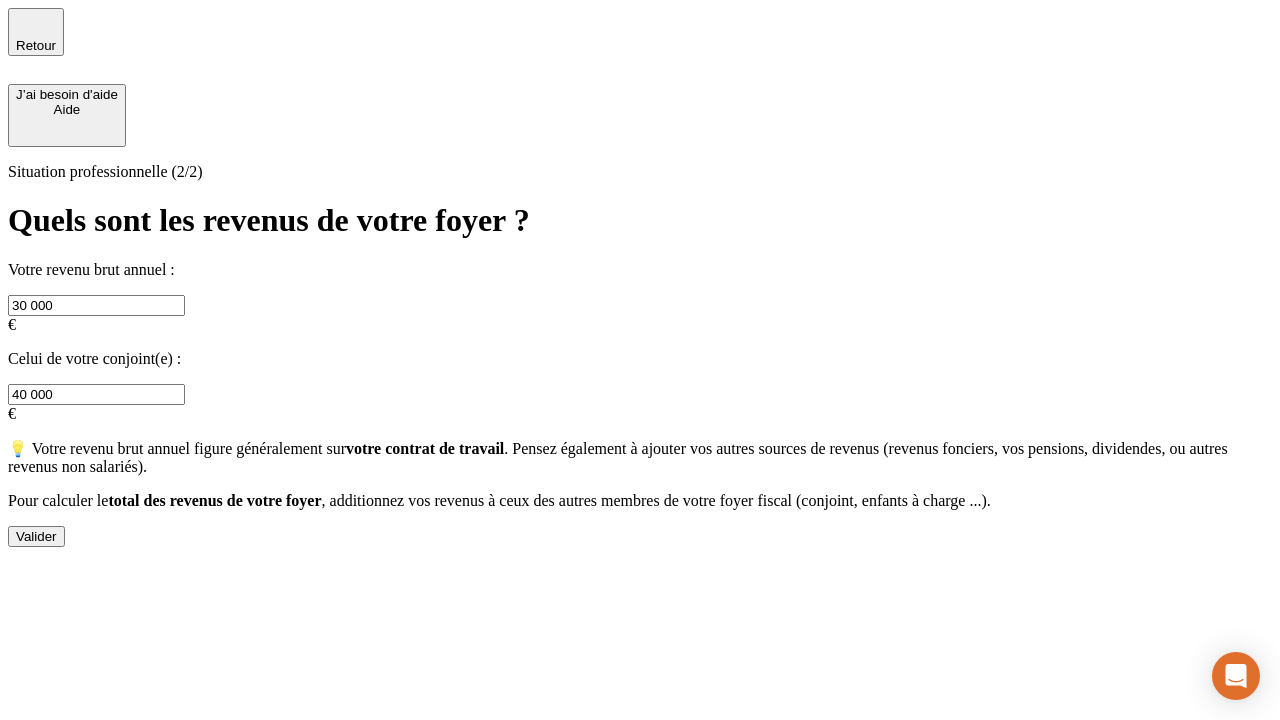 click on "Valider" at bounding box center [36, 536] 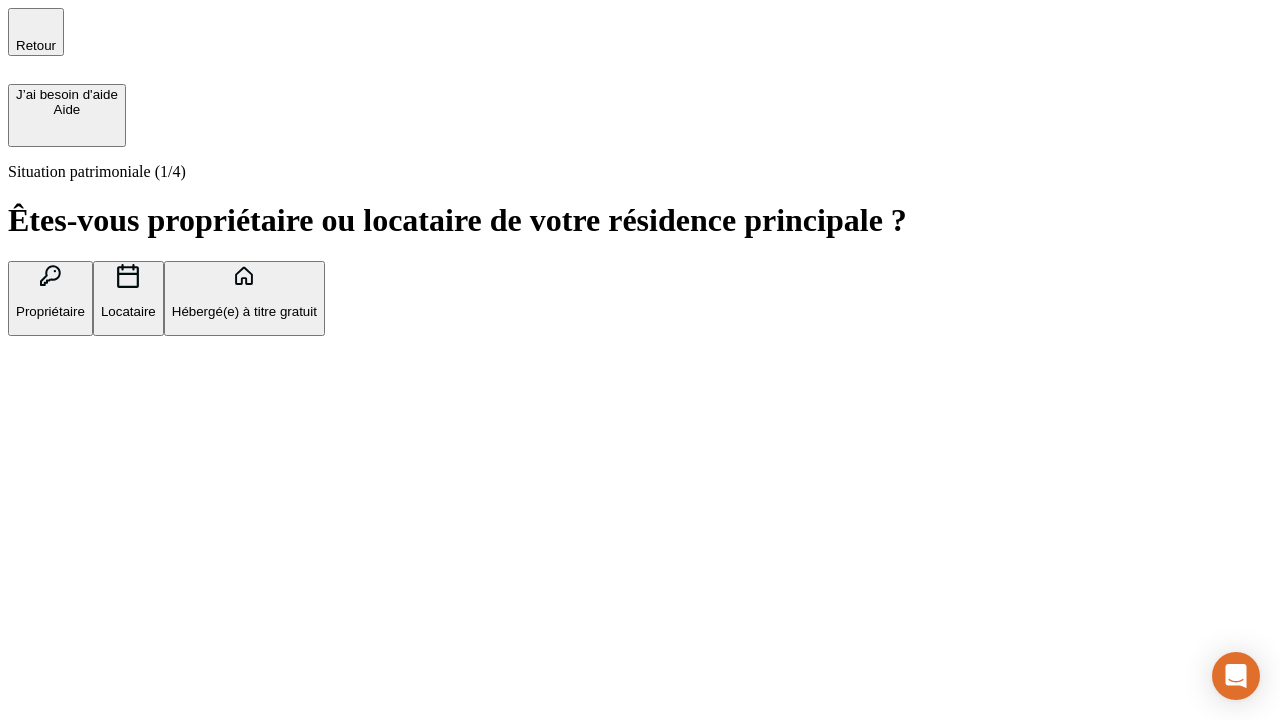 click on "Propriétaire" at bounding box center [50, 311] 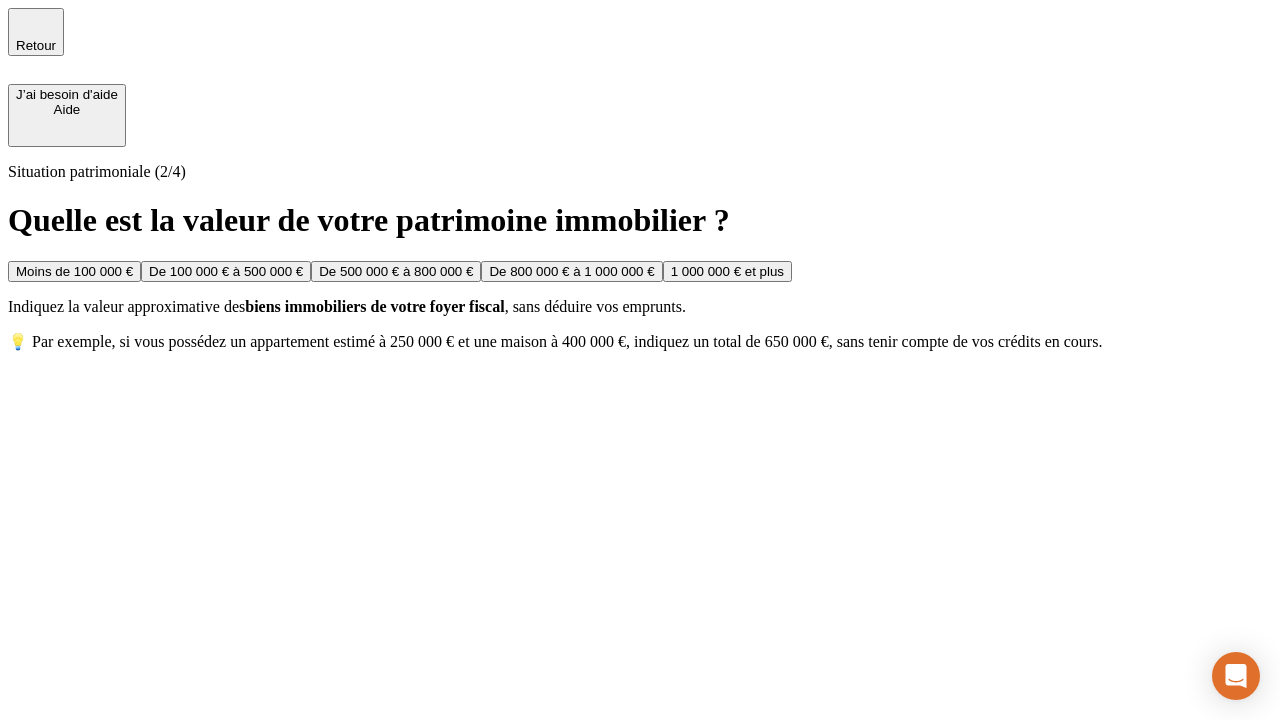 click on "De 100 000 € à 500 000 €" at bounding box center (226, 271) 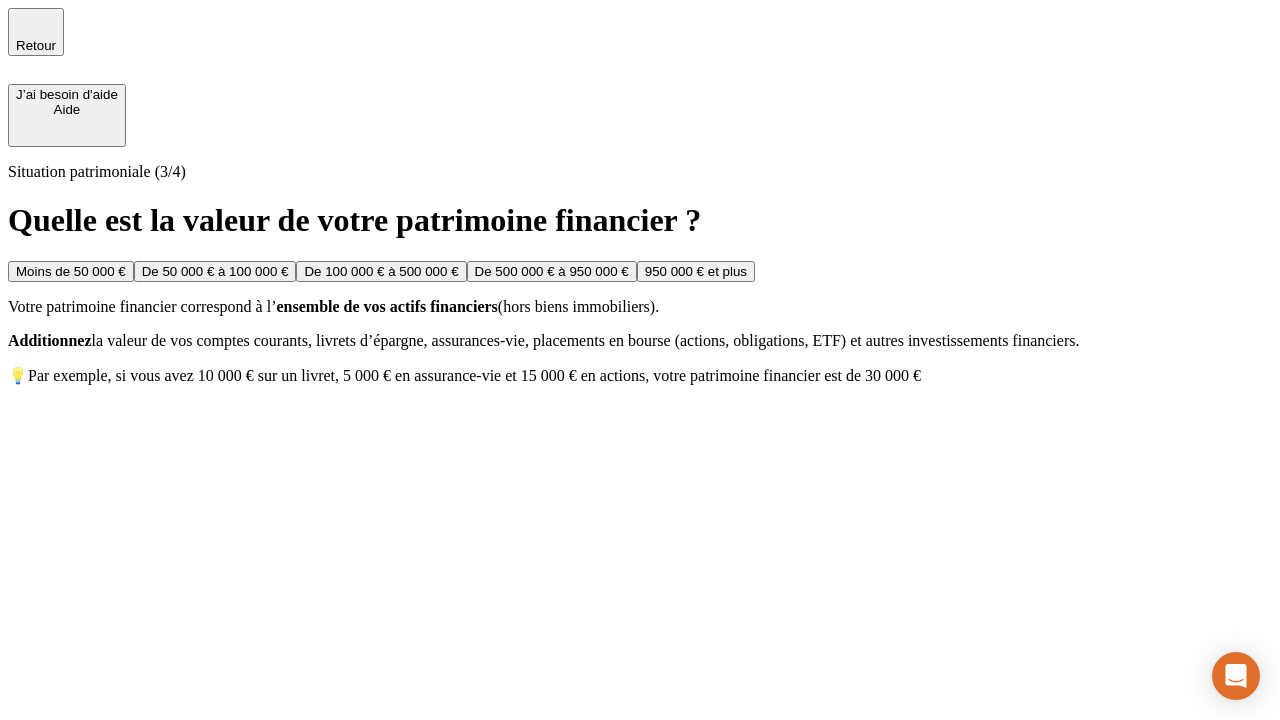click on "Moins de 50 000 €" at bounding box center [71, 271] 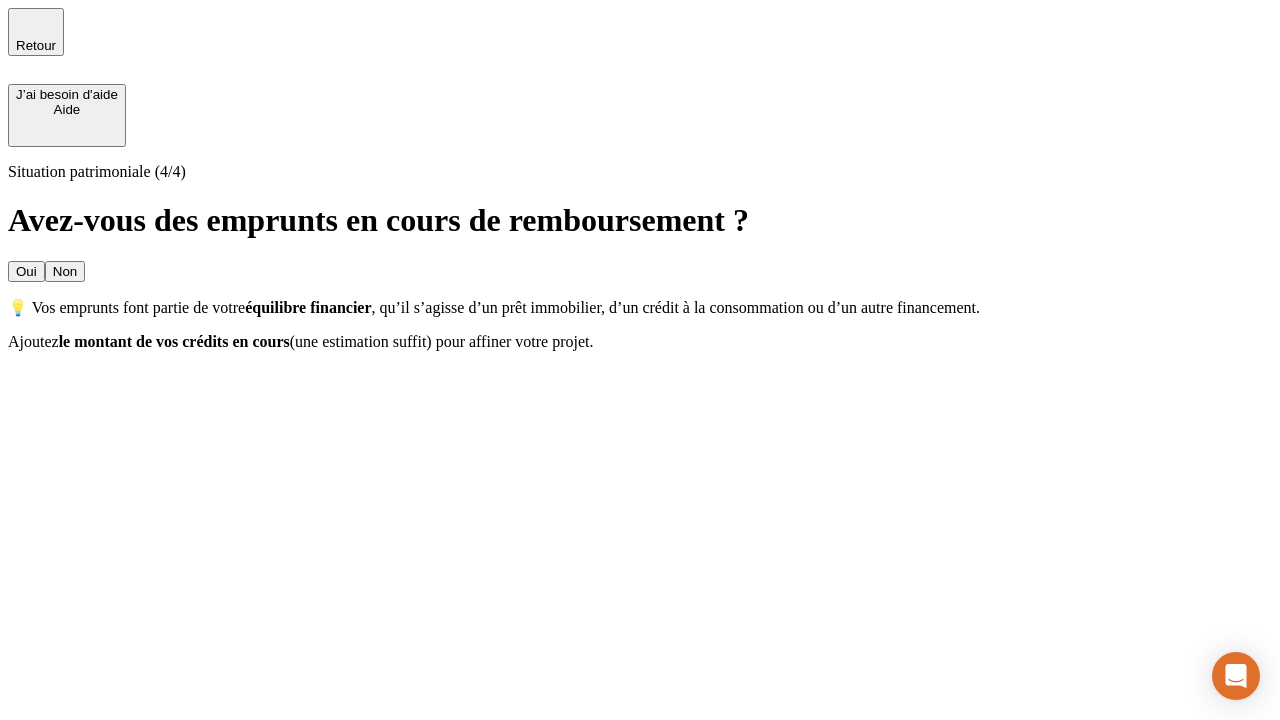 click on "Oui" at bounding box center [26, 271] 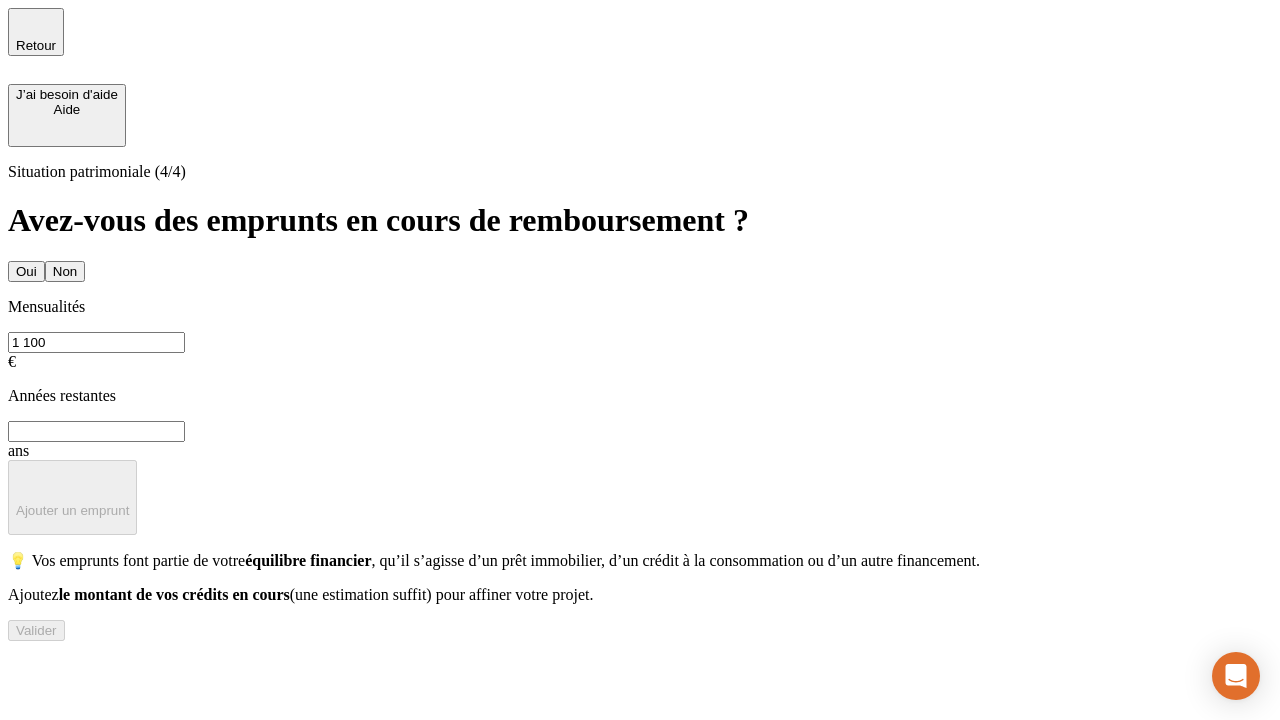 type on "1 100" 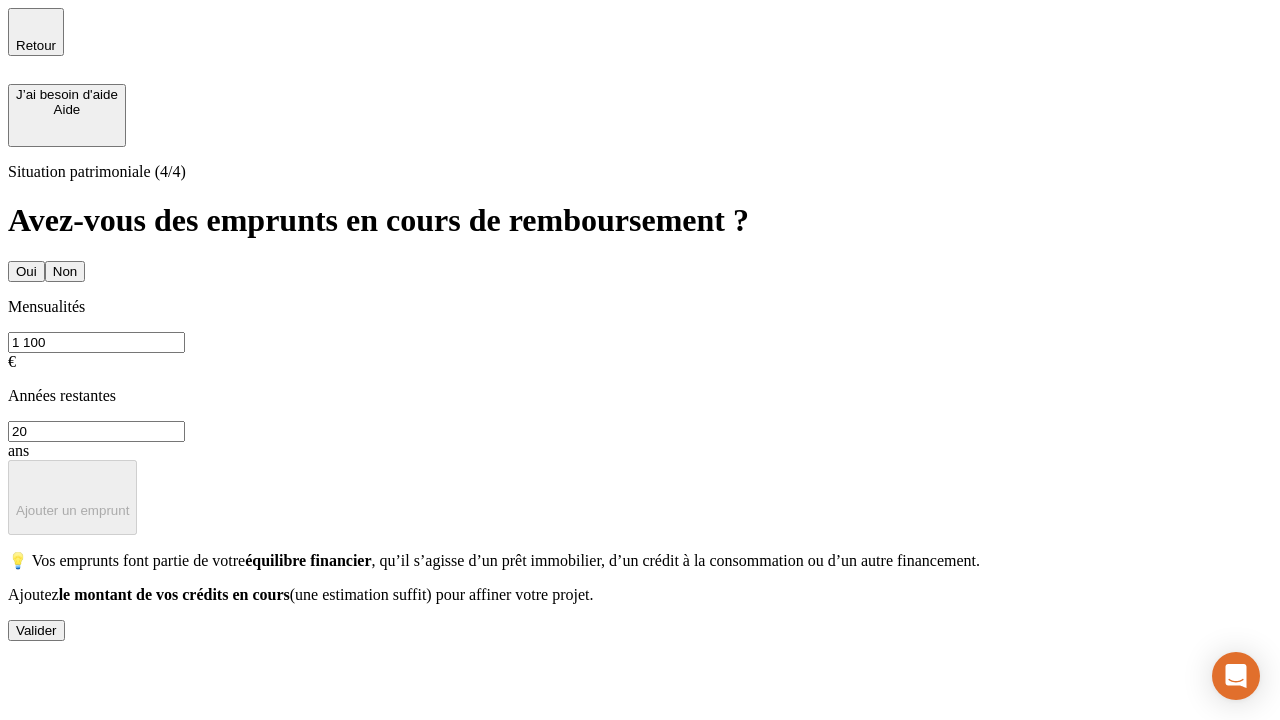 type on "20" 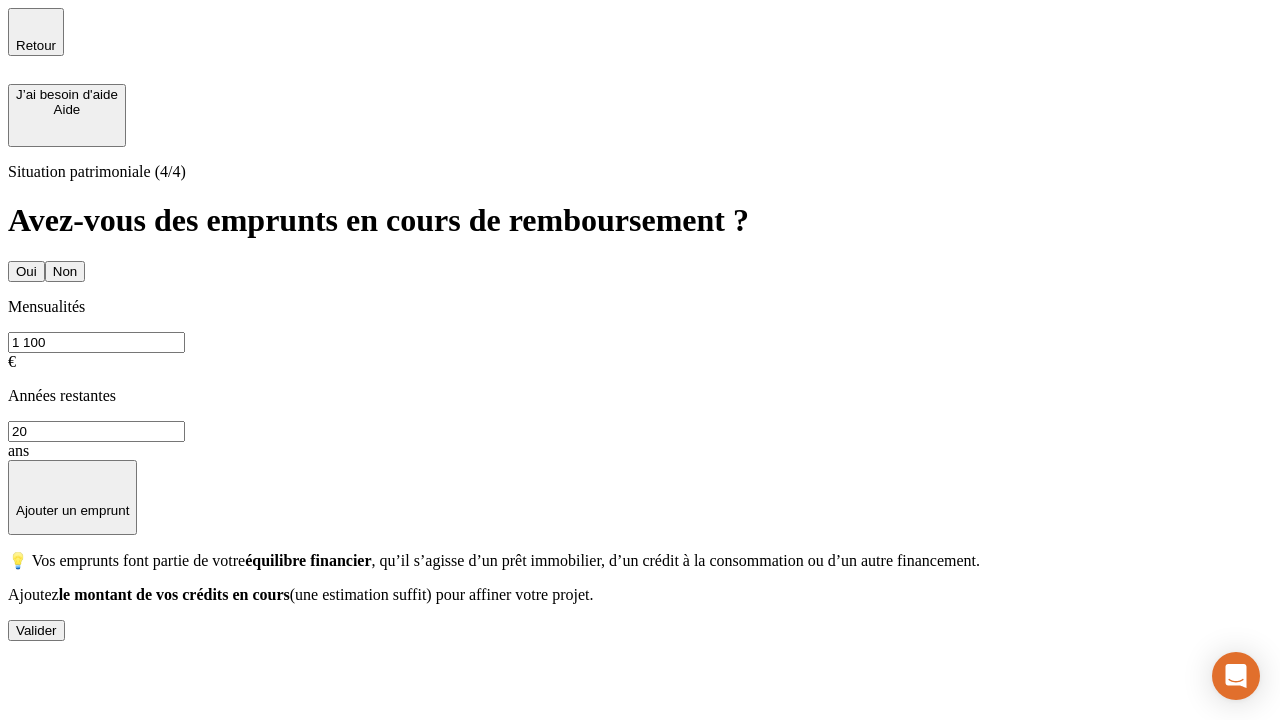 click on "Valider" at bounding box center [36, 630] 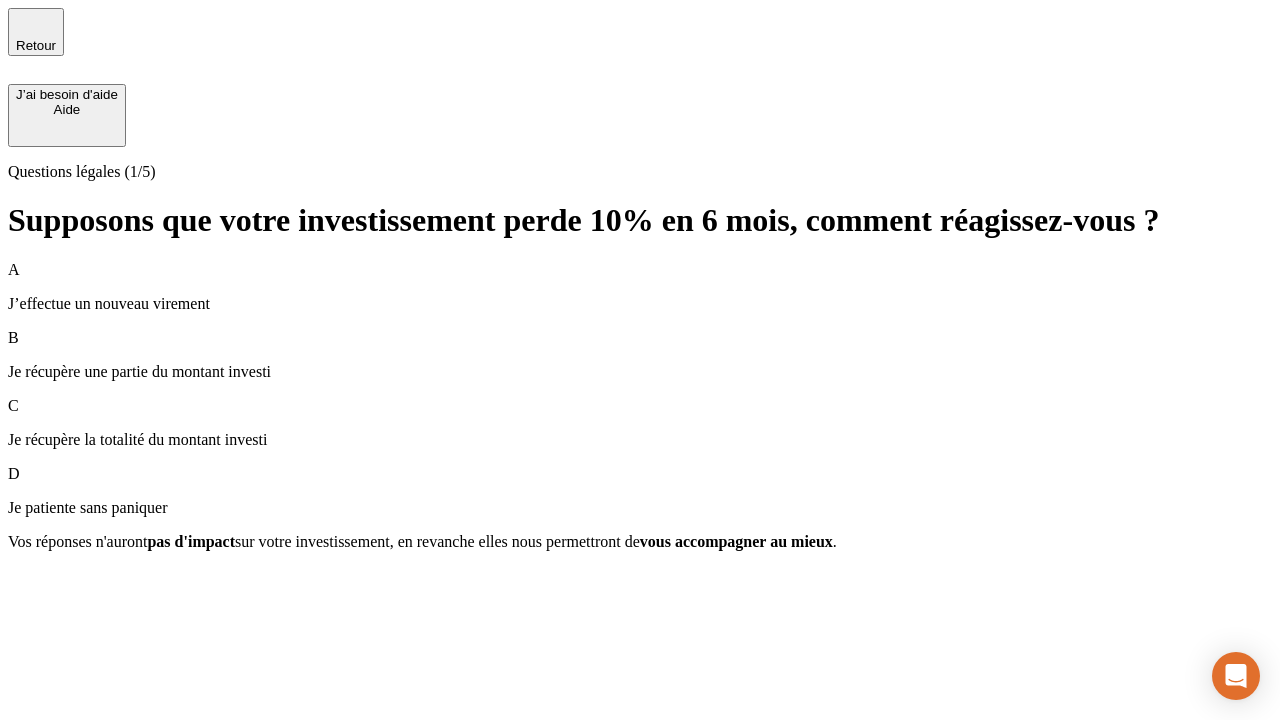 click on "Je récupère une partie du montant investi" at bounding box center [640, 372] 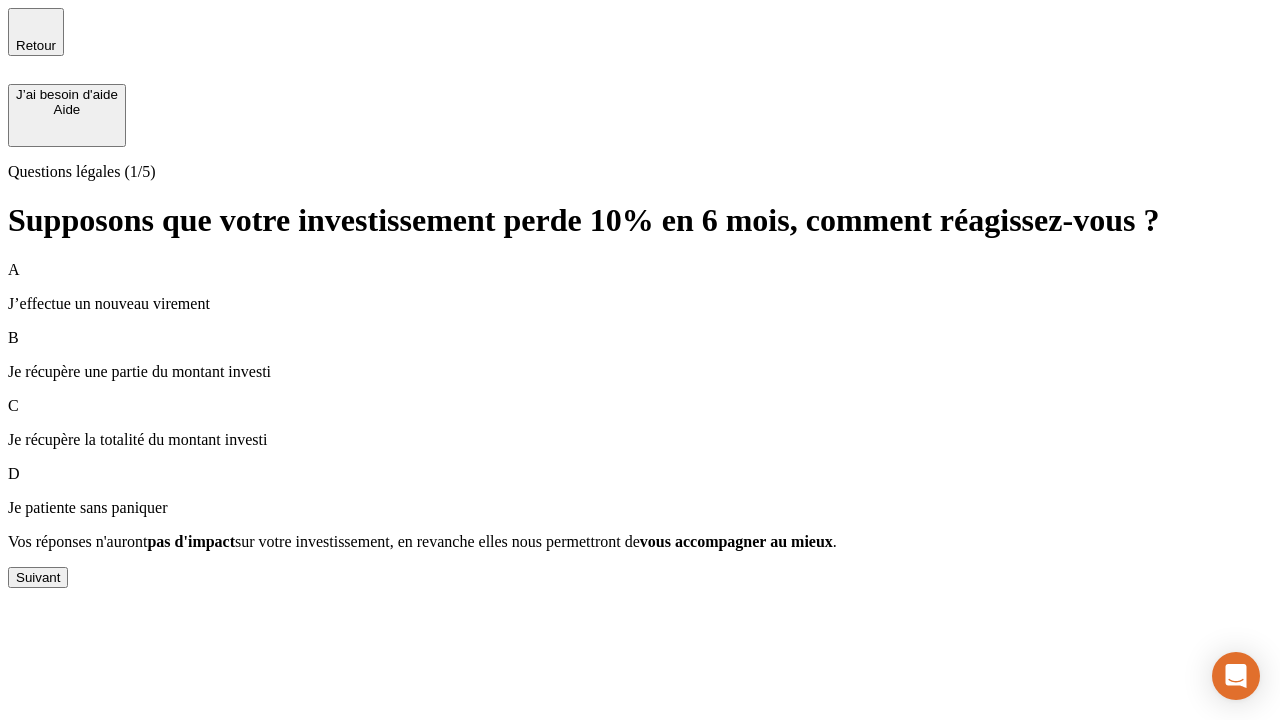 click on "Suivant" at bounding box center [38, 577] 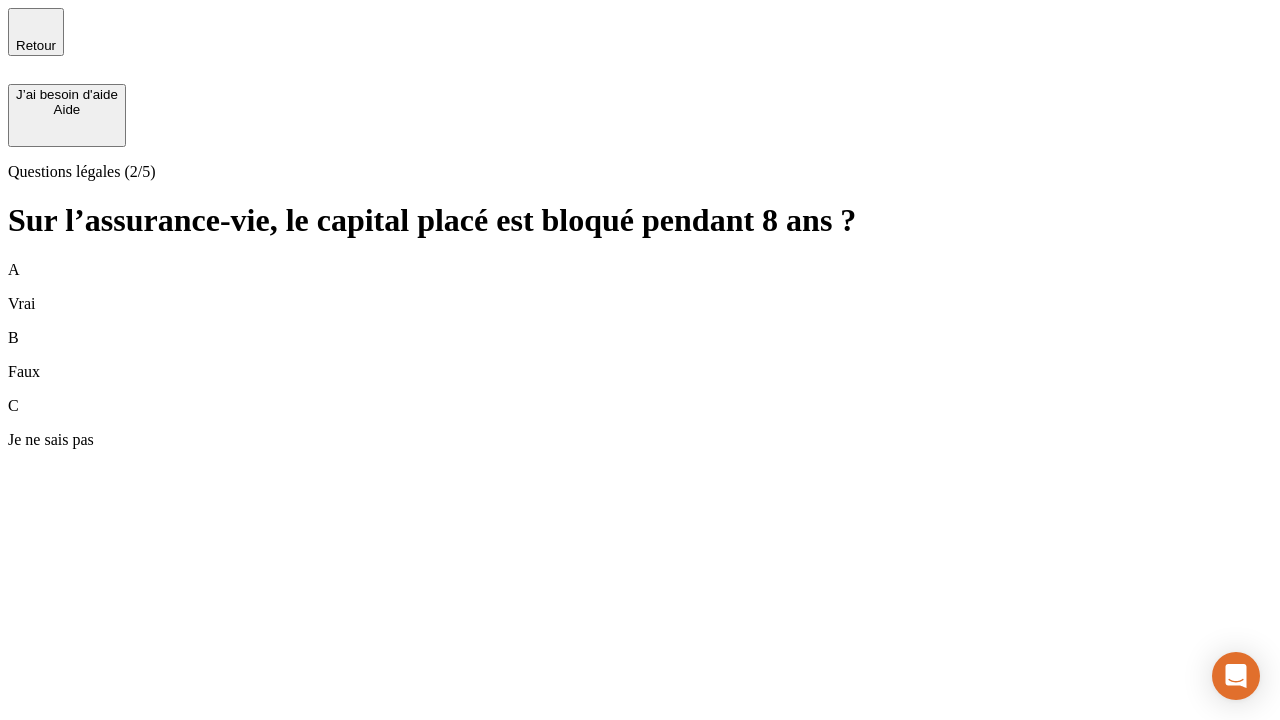 click on "A Vrai" at bounding box center [640, 287] 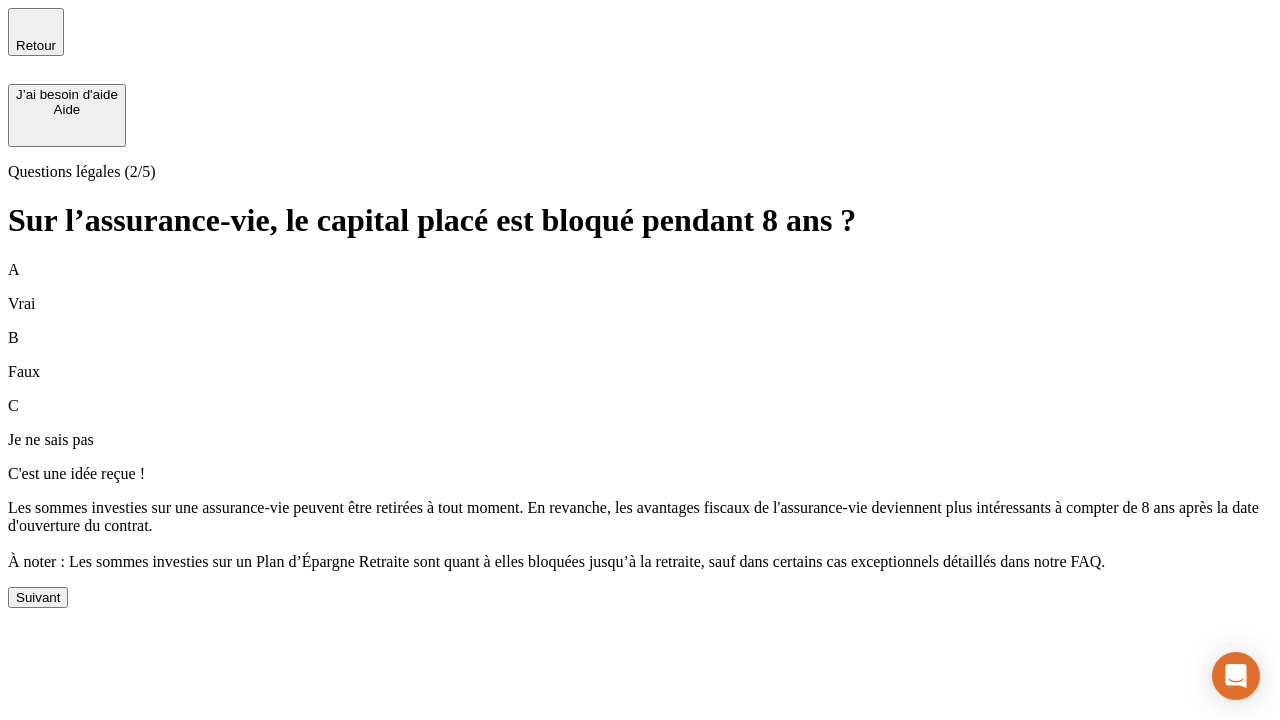 click on "Suivant" at bounding box center [38, 597] 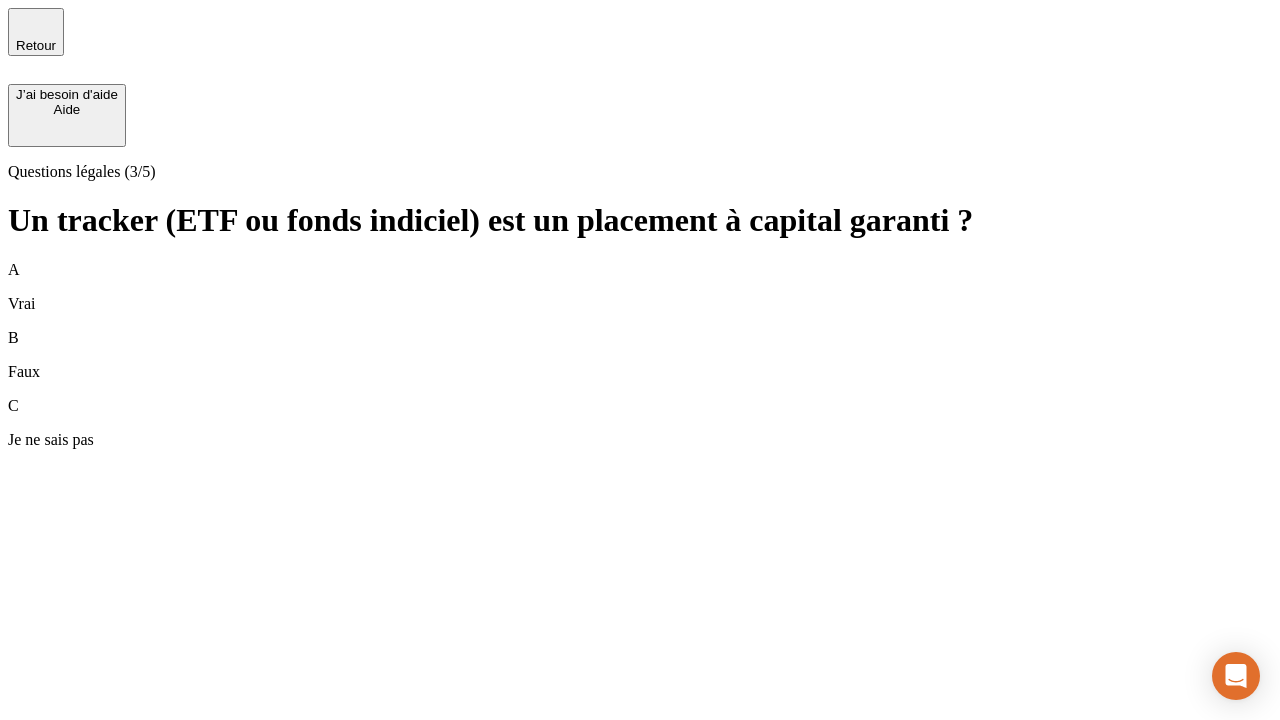 click on "B Faux" at bounding box center (640, 355) 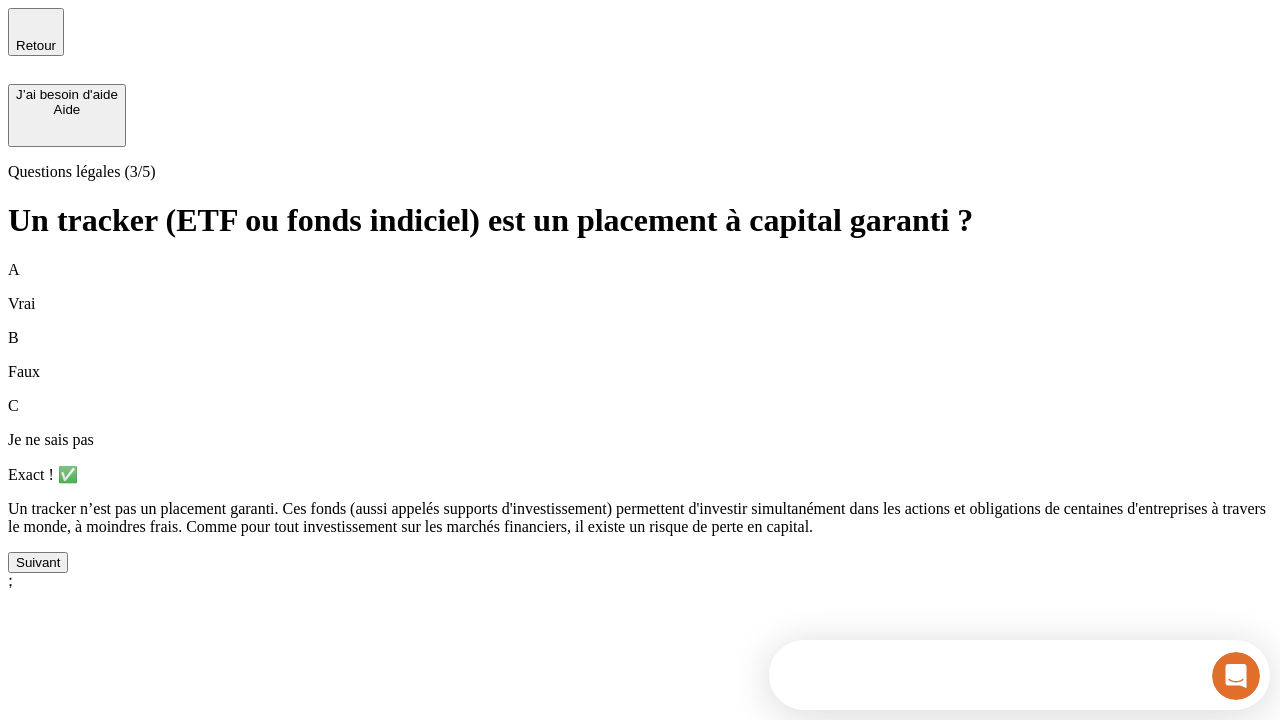 scroll, scrollTop: 0, scrollLeft: 0, axis: both 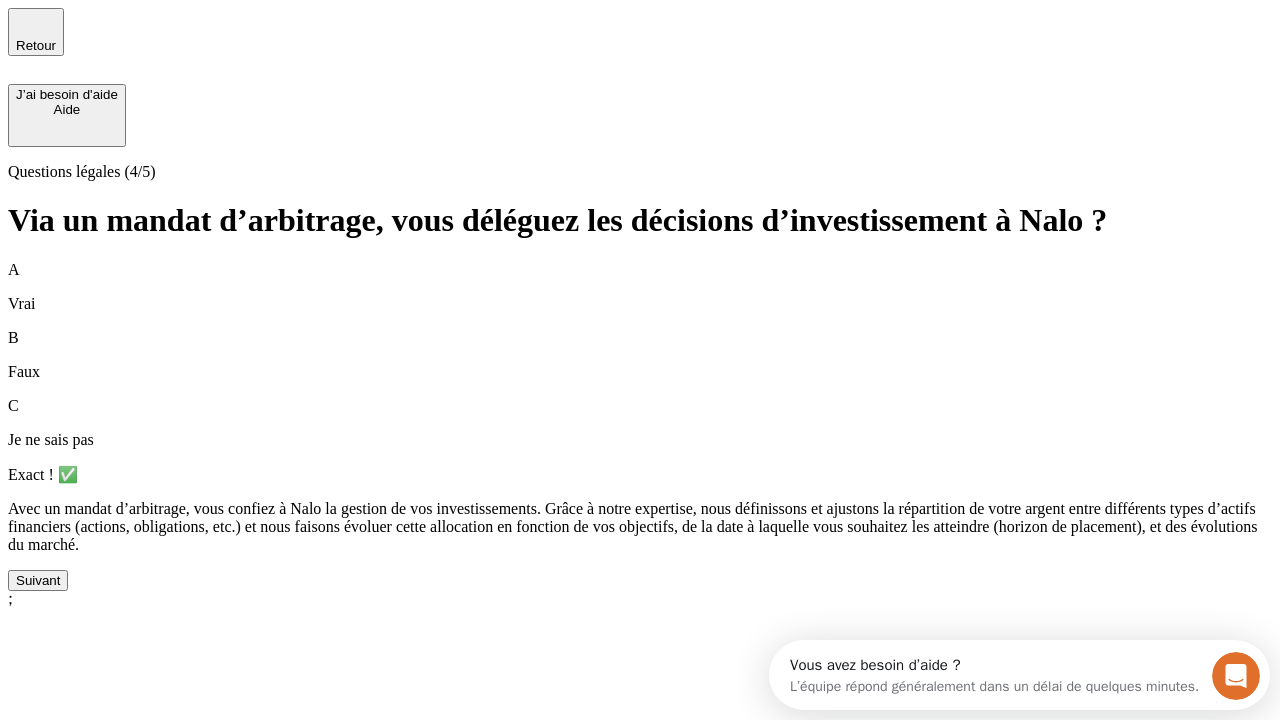 click on "Suivant" at bounding box center (38, 580) 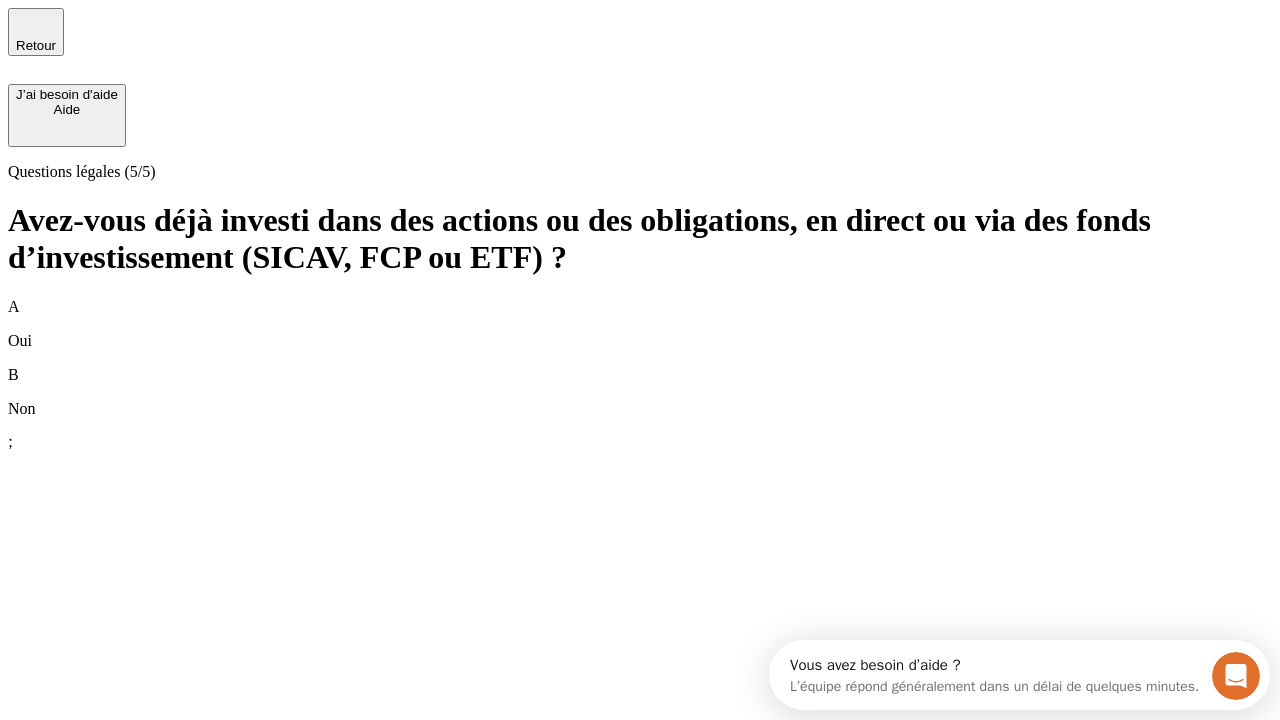 click on "B Non" at bounding box center [640, 392] 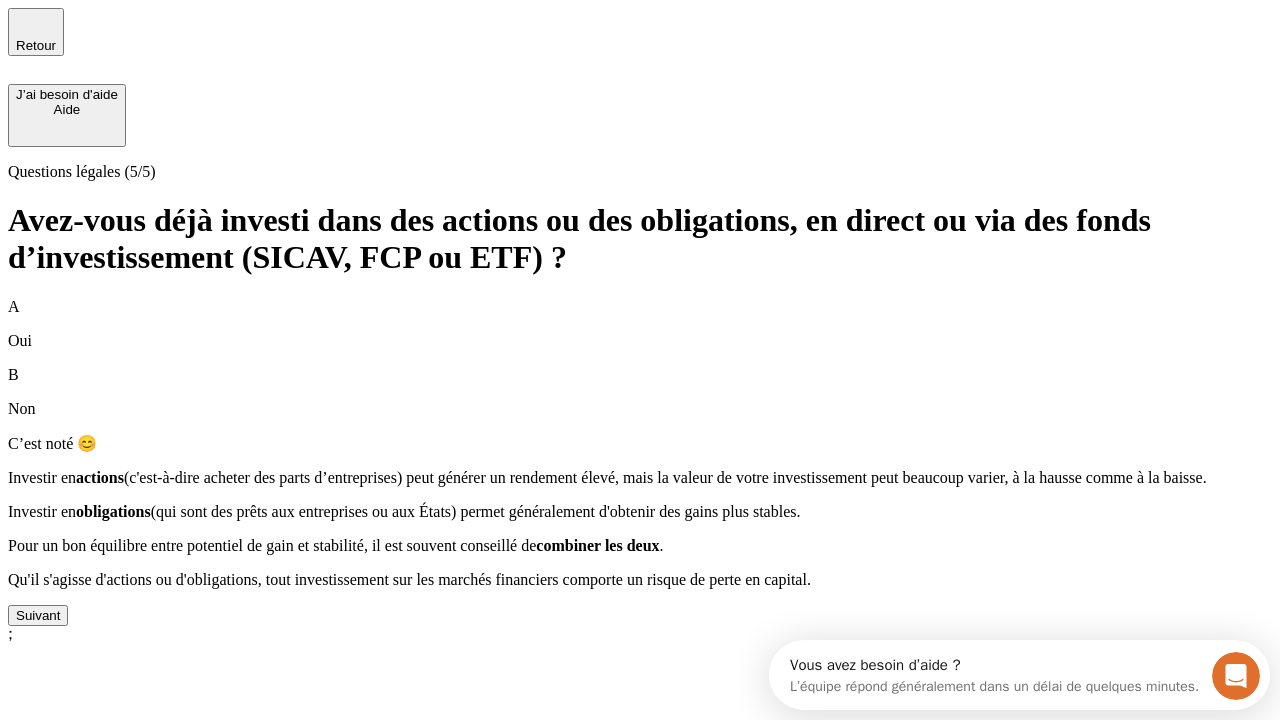 click on "Suivant" at bounding box center (38, 615) 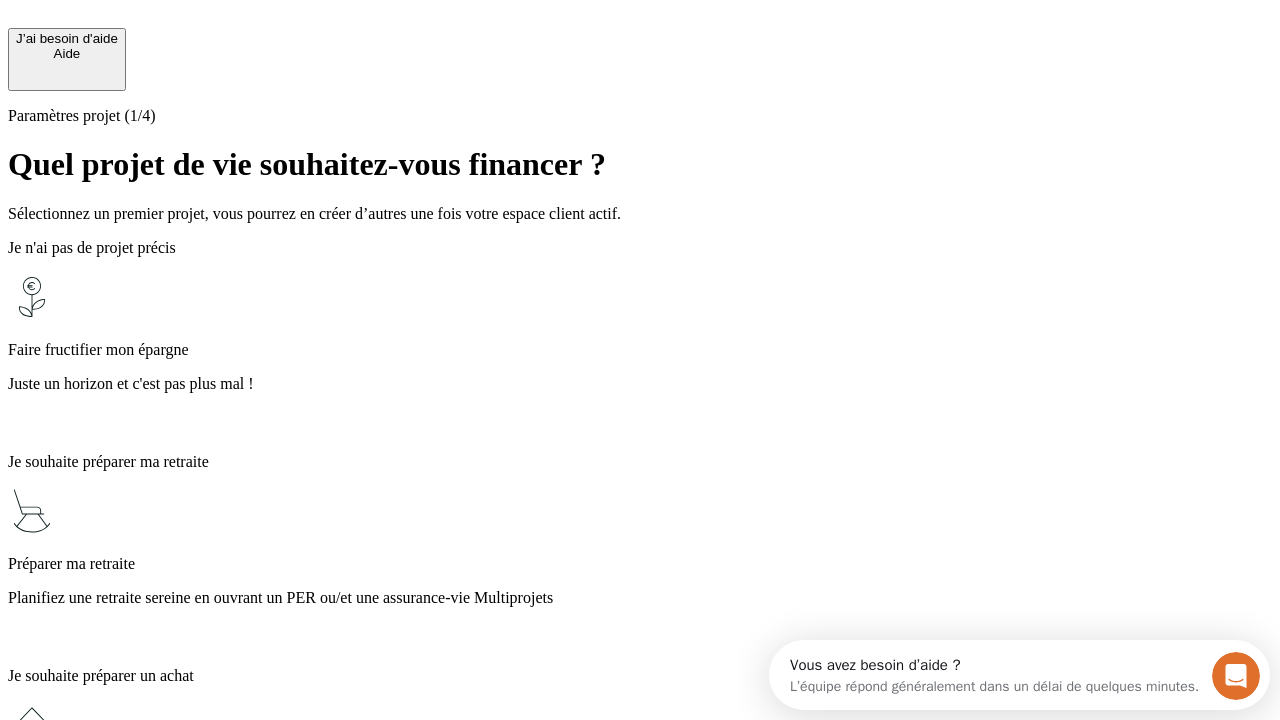 click on "Planifiez une retraite sereine en ouvrant un PER ou/et une assurance-vie Multiprojets" at bounding box center (640, 598) 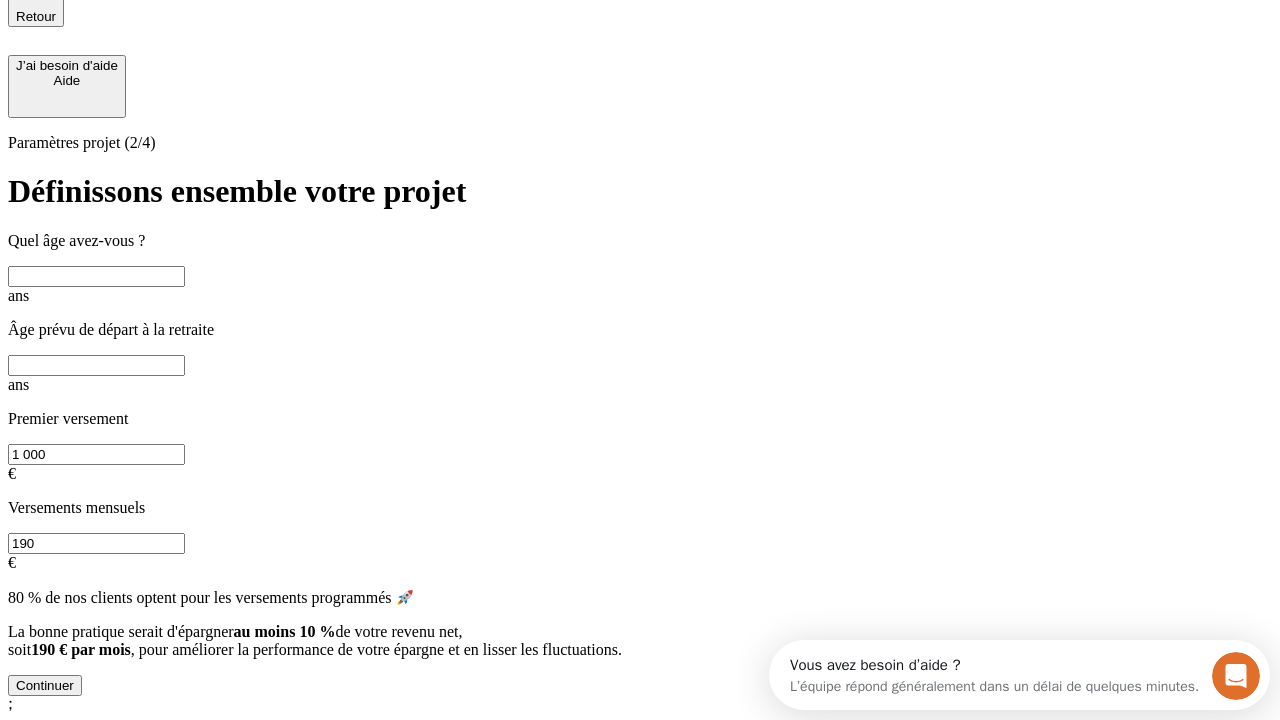 scroll, scrollTop: 18, scrollLeft: 0, axis: vertical 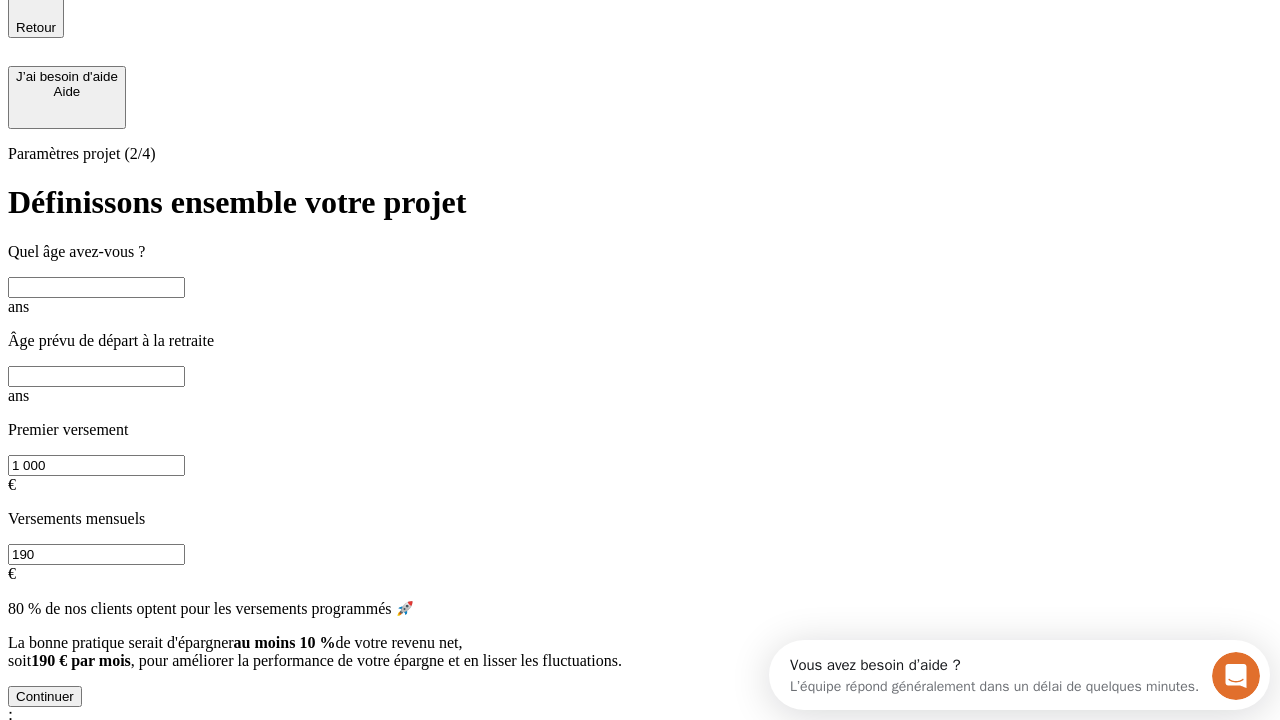 click at bounding box center [96, 287] 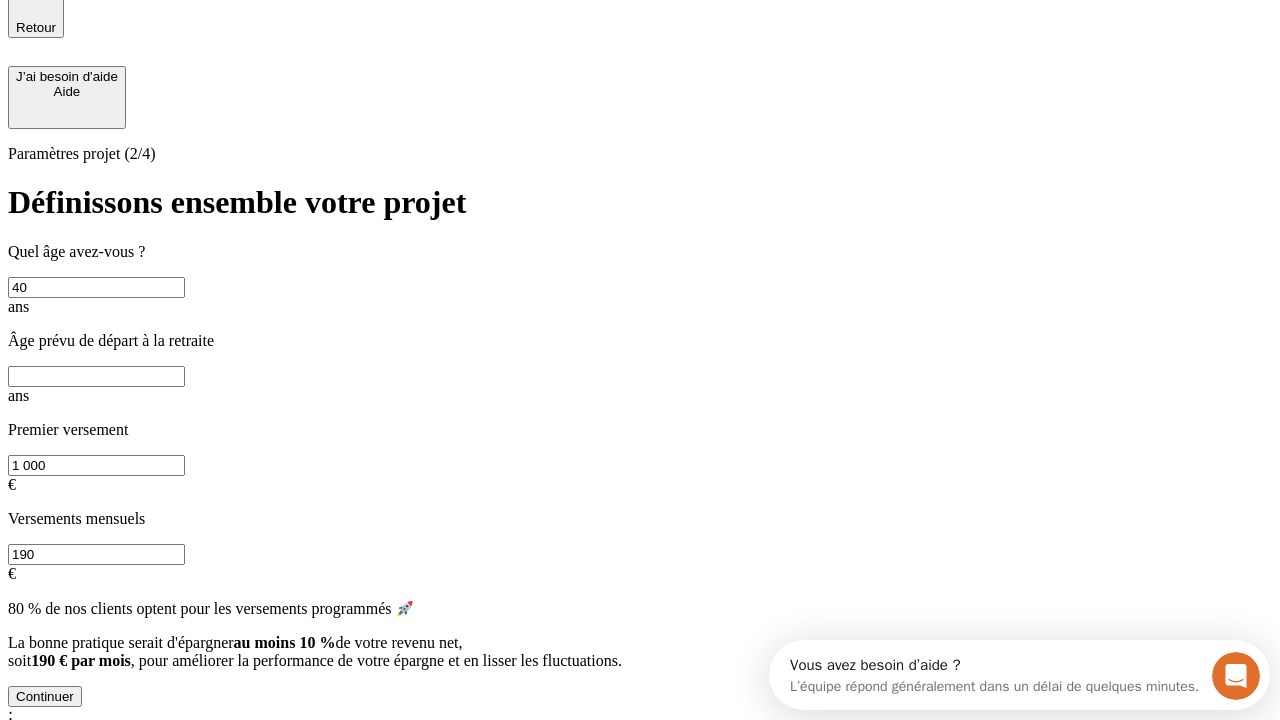 type on "40" 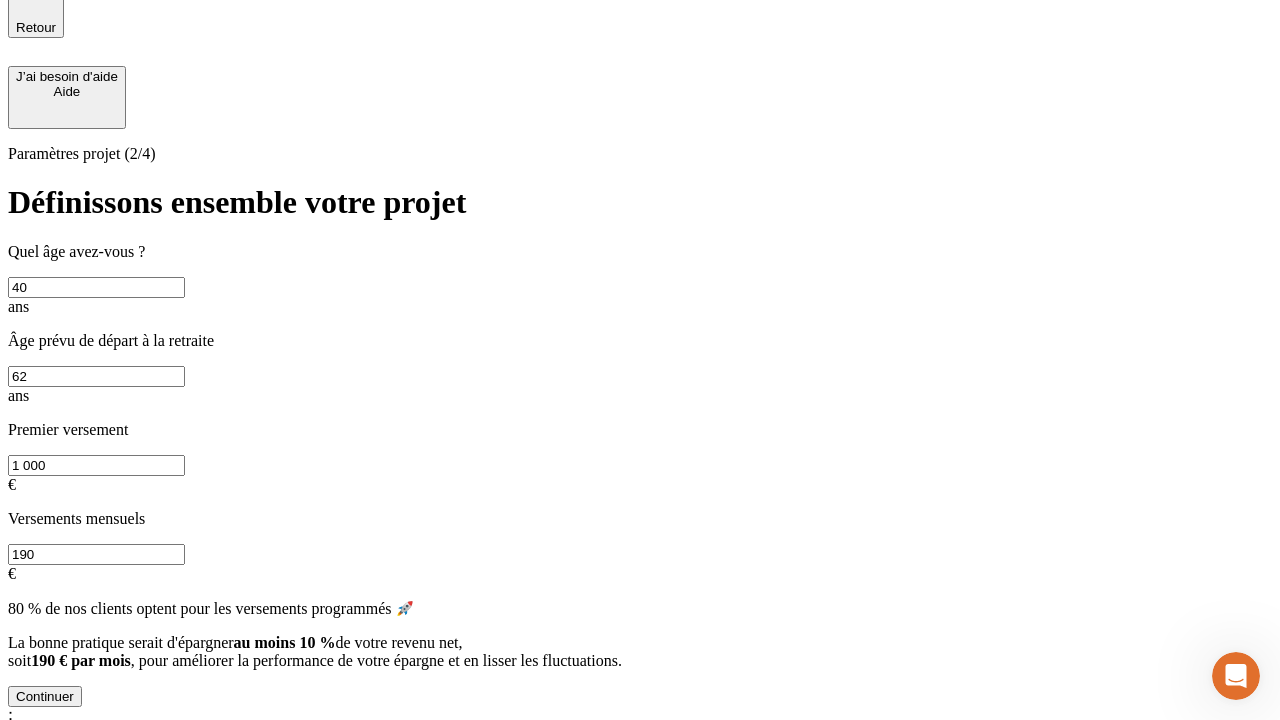 type on "62" 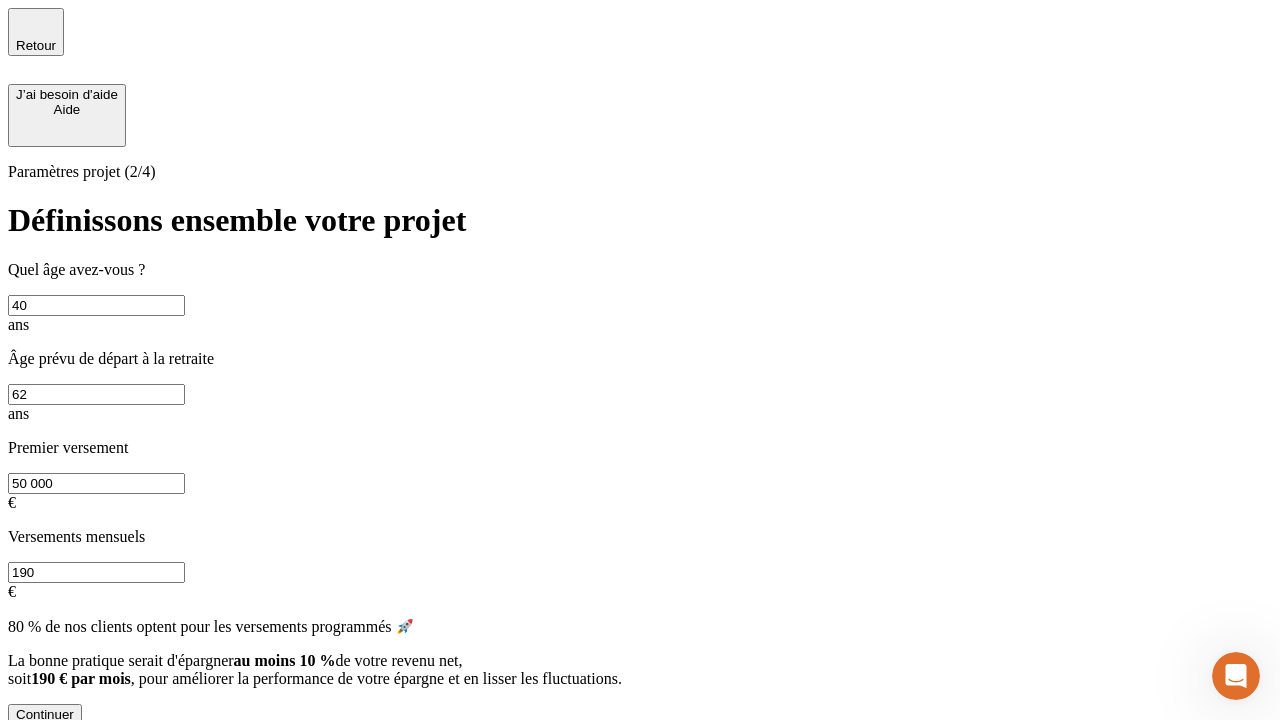 type on "50 000" 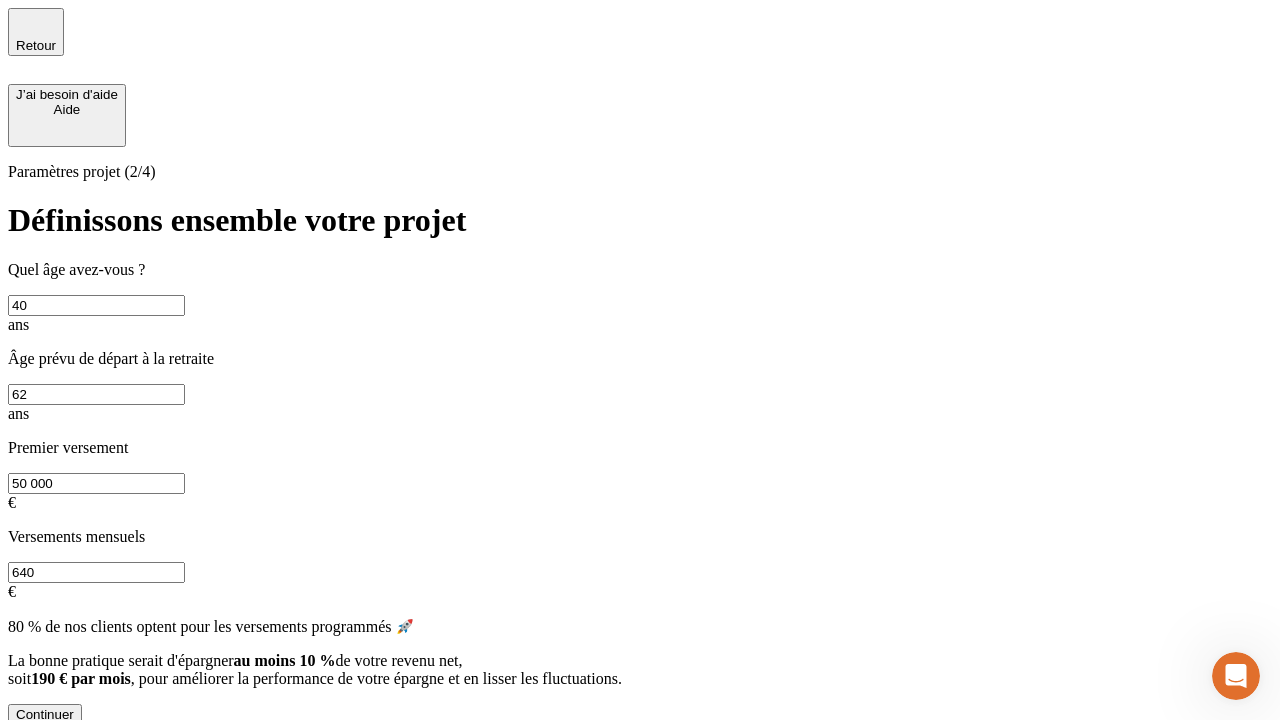 type on "640" 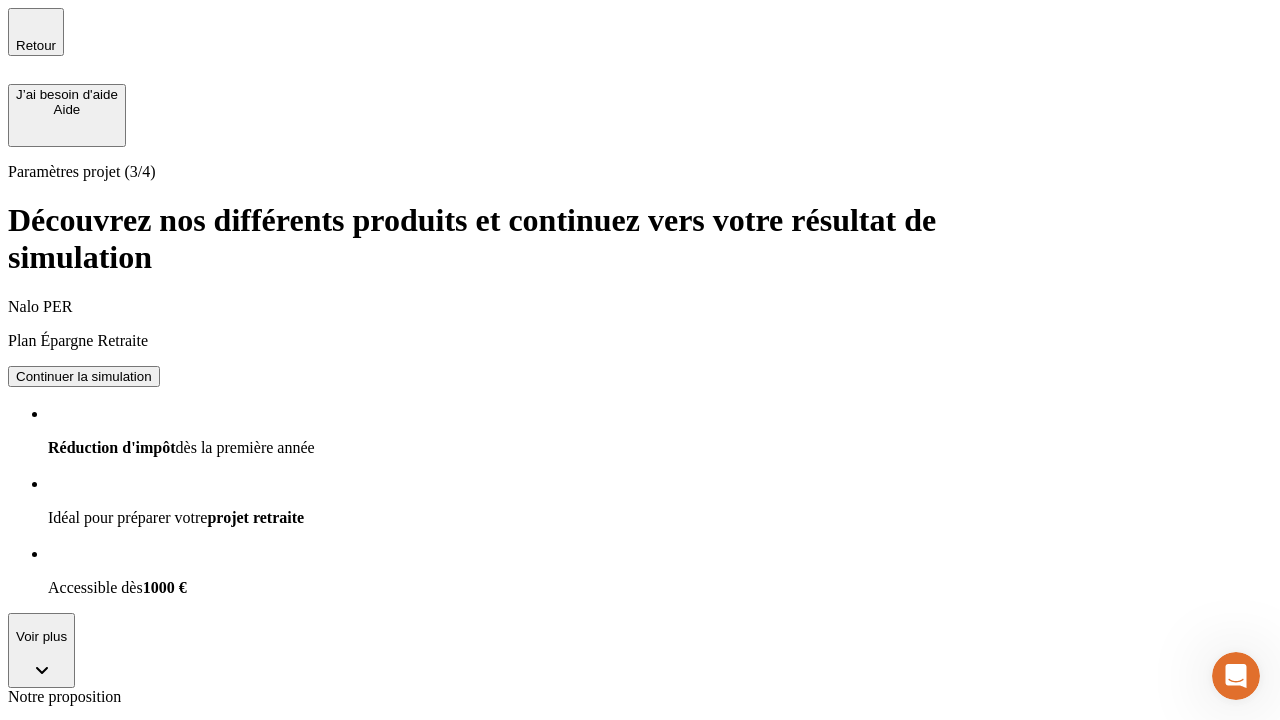 click on "Continuer la simulation" at bounding box center [84, 800] 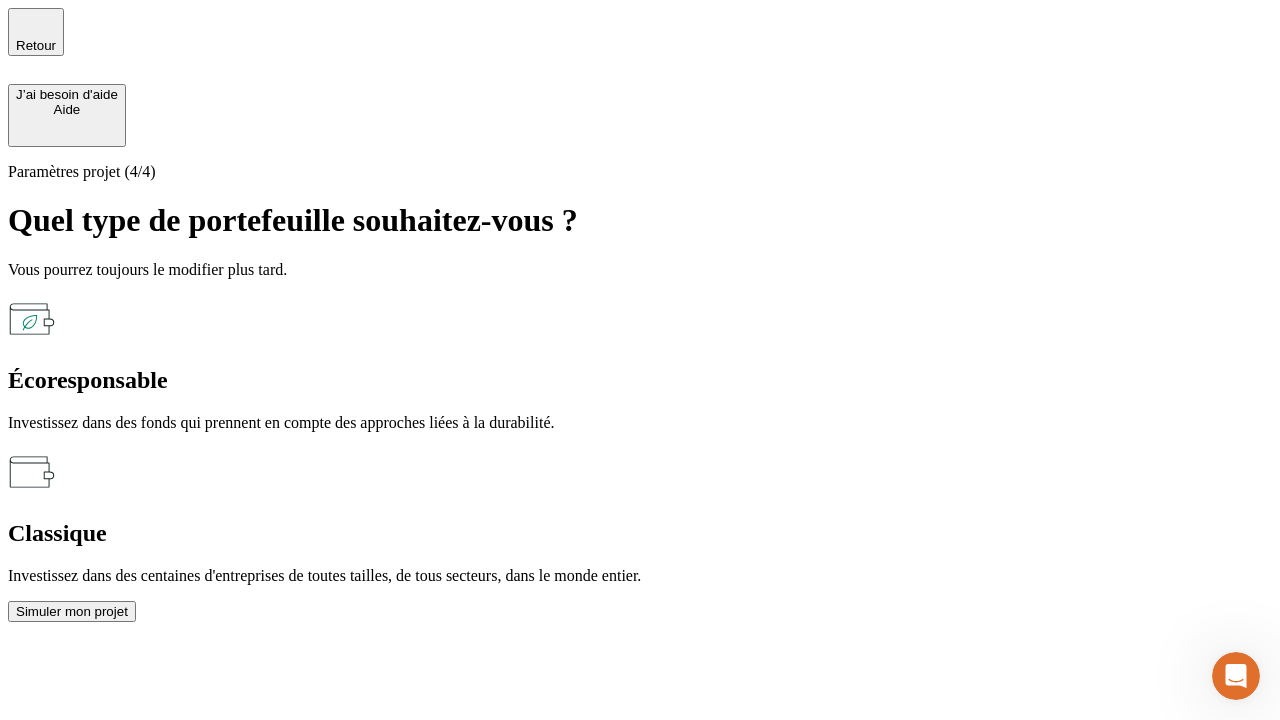 click on "Écoresponsable" at bounding box center [640, 380] 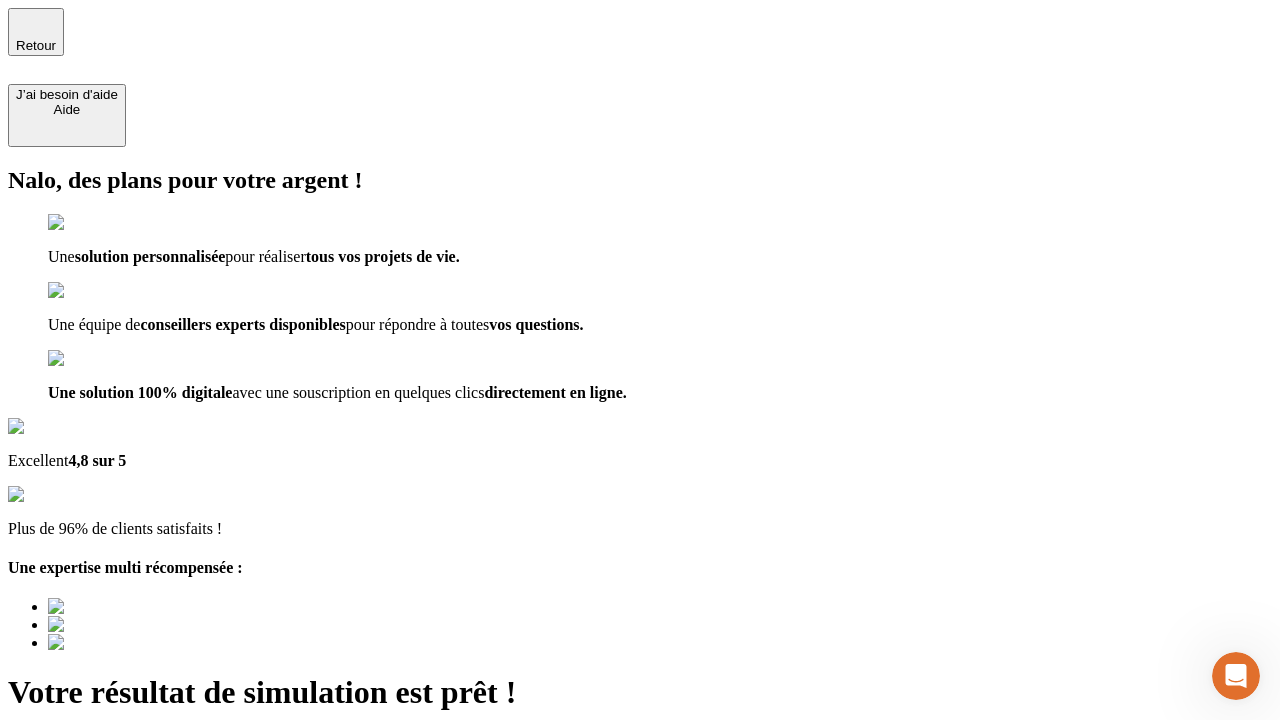 click on "Découvrir ma simulation" at bounding box center (87, 797) 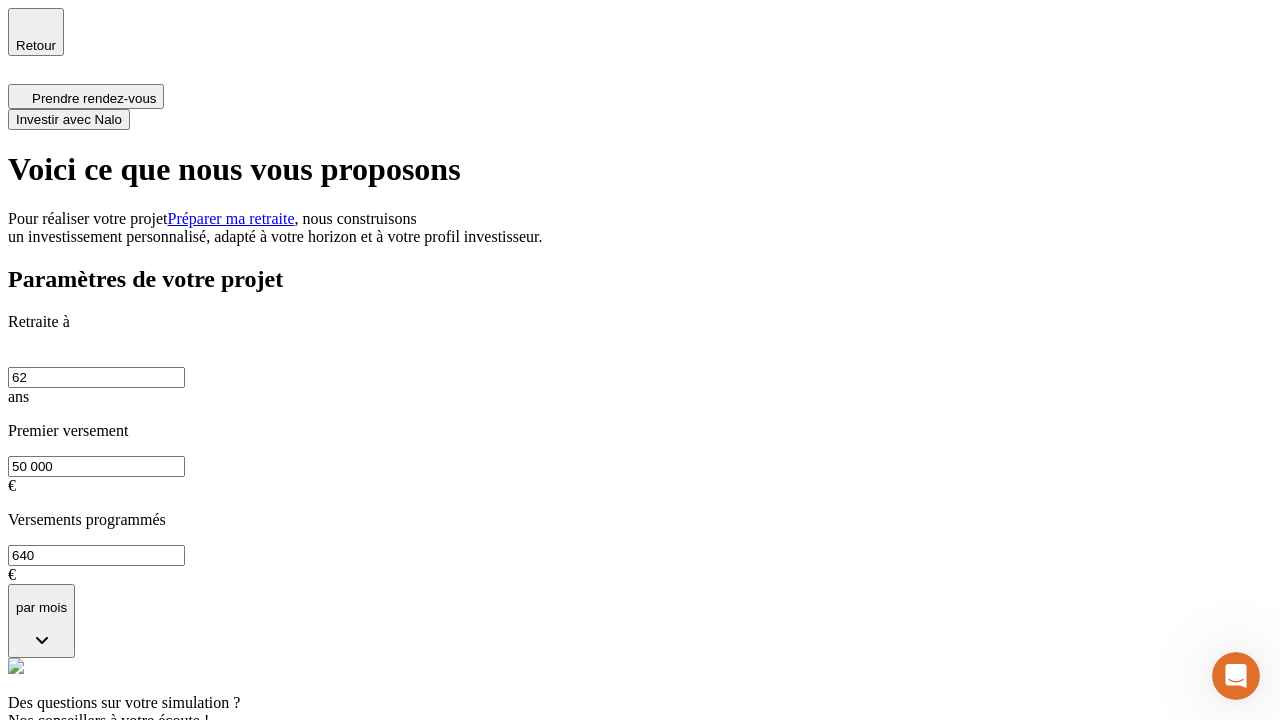 click on "Investir avec Nalo" at bounding box center [69, 119] 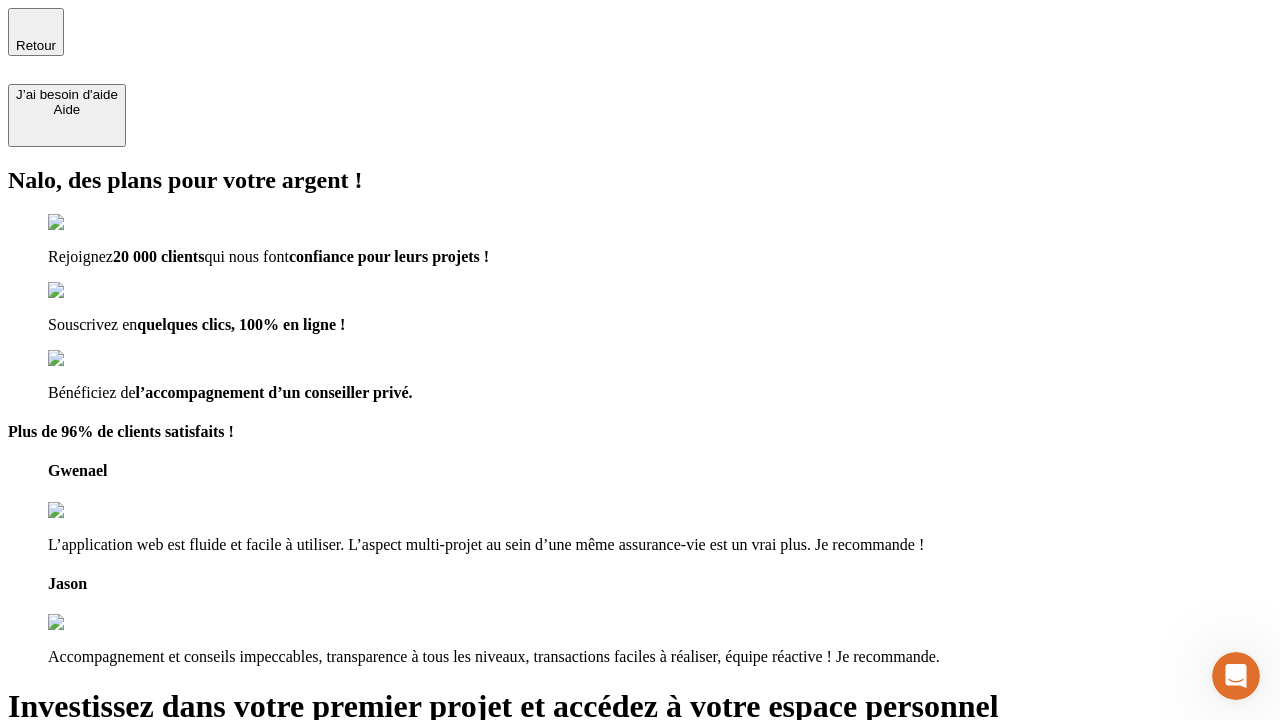 type on "testplaywright-thomas-retirement-1@[EMAIL_DOMAIN]" 